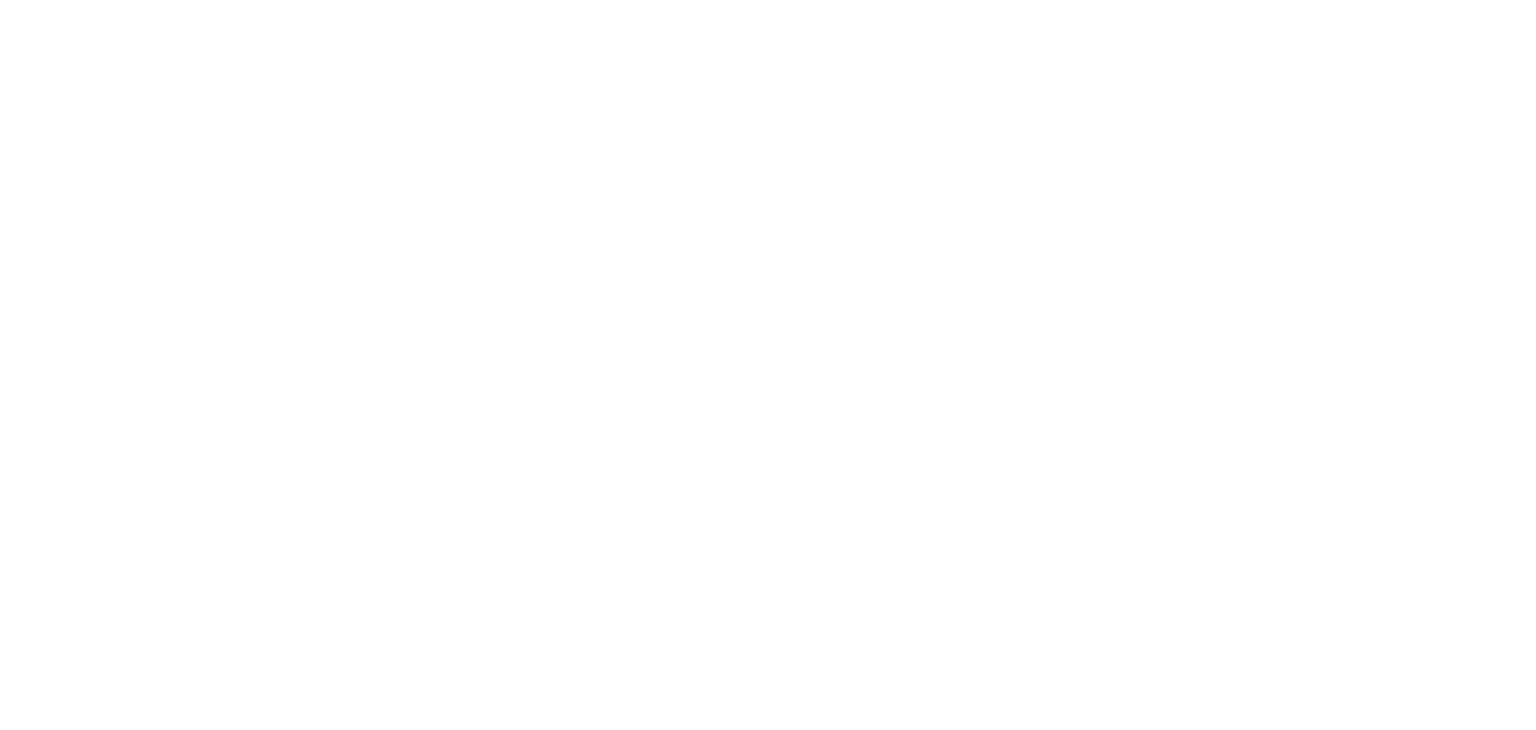 scroll, scrollTop: 0, scrollLeft: 0, axis: both 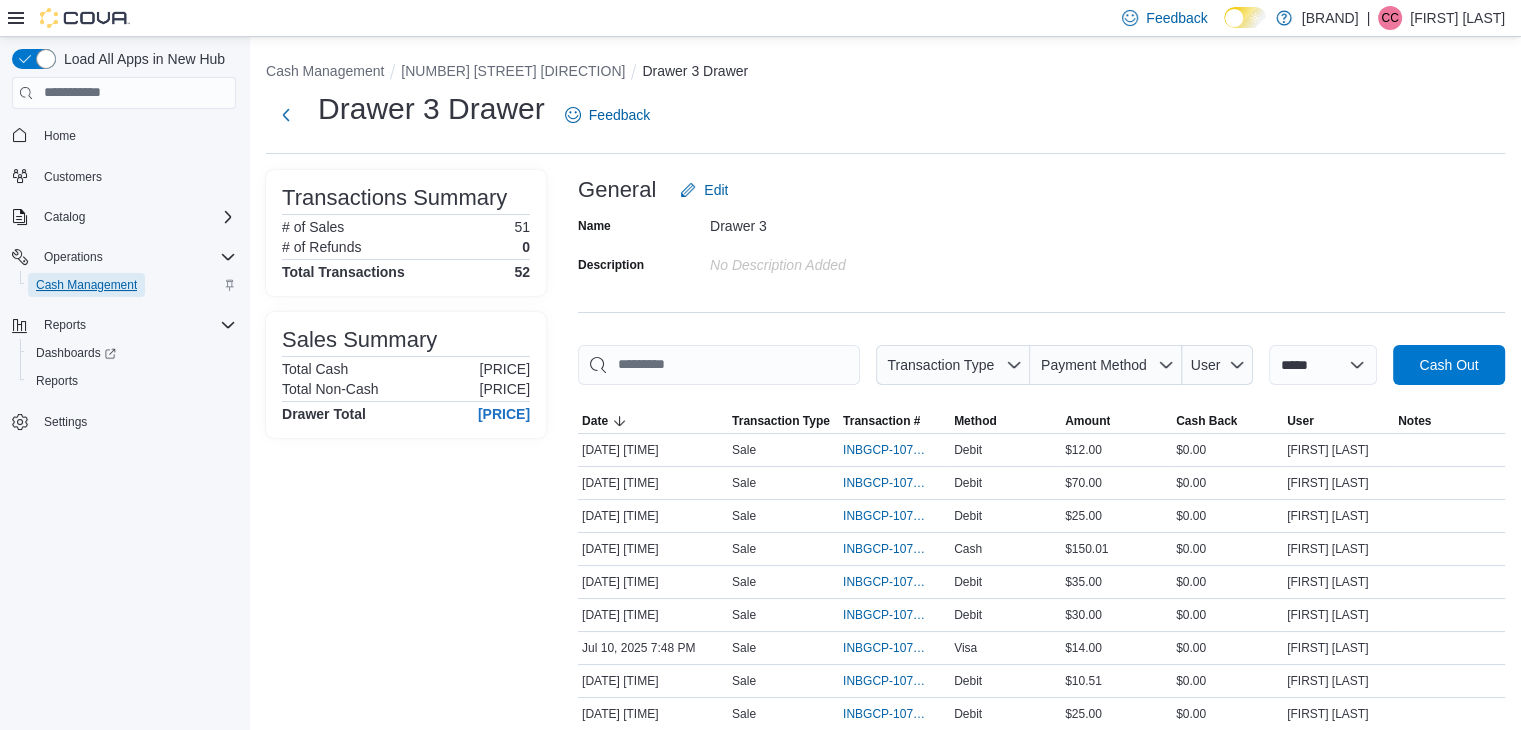 click on "Cash Management" at bounding box center [86, 285] 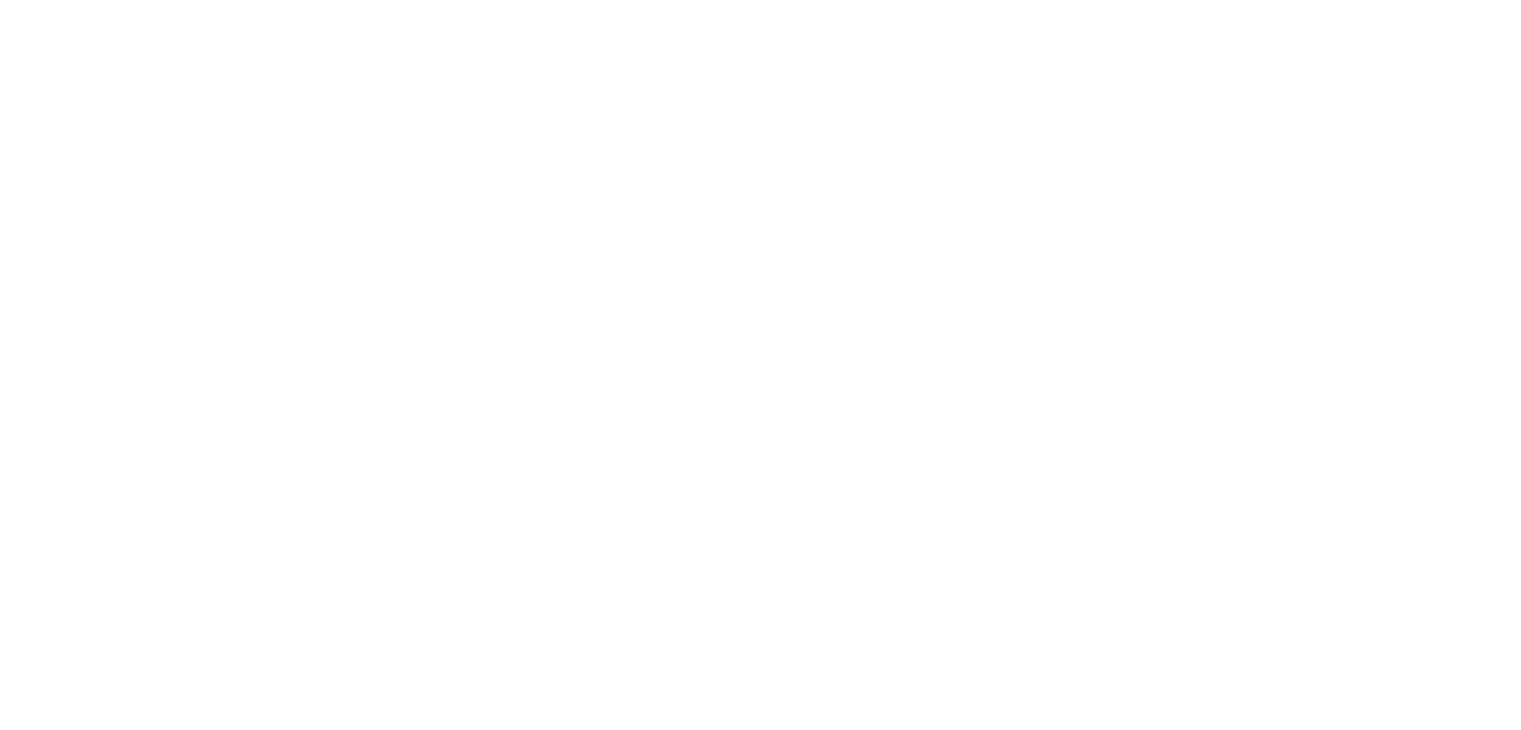 scroll, scrollTop: 0, scrollLeft: 0, axis: both 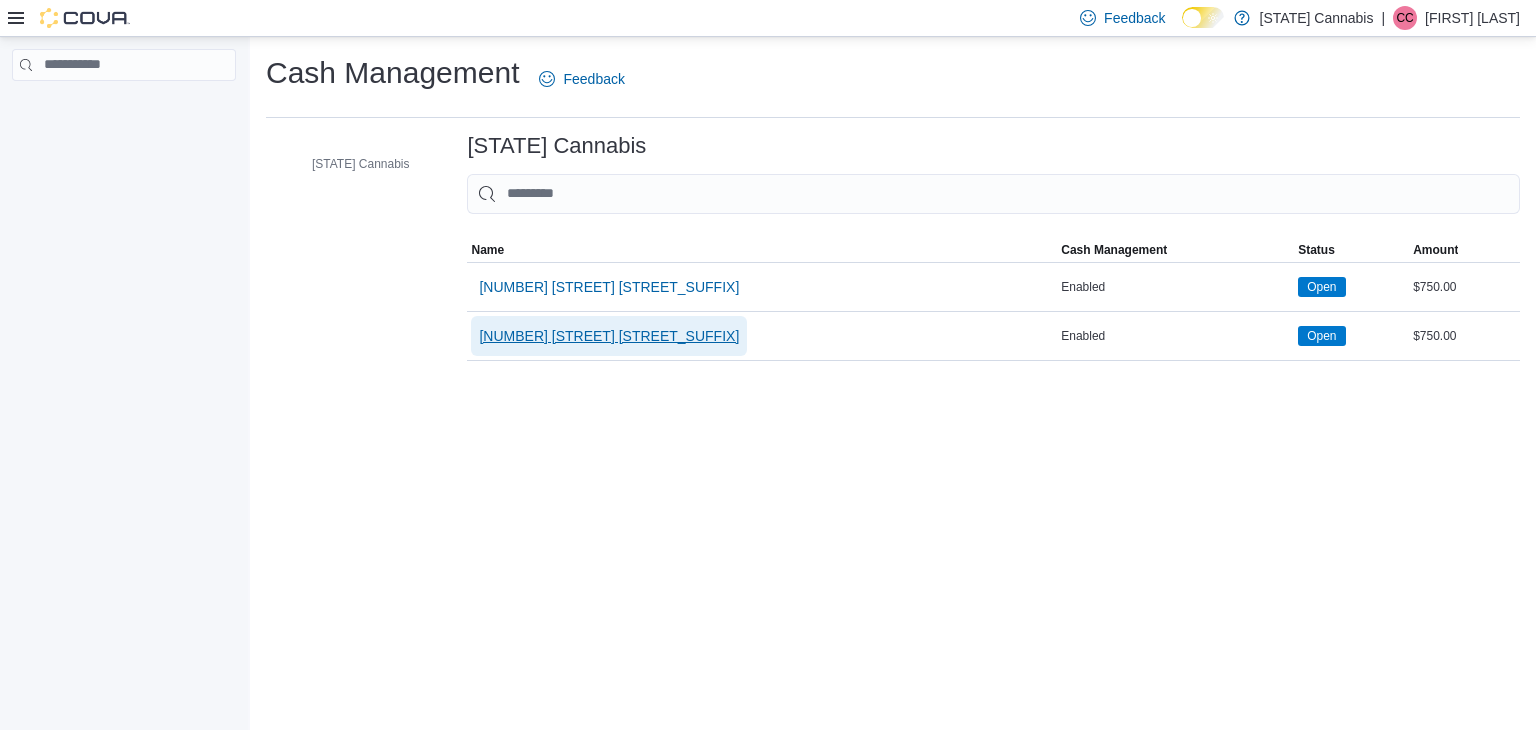 click on "[NUMBER] [STREET] [STREET_SUFFIX]" at bounding box center (609, 336) 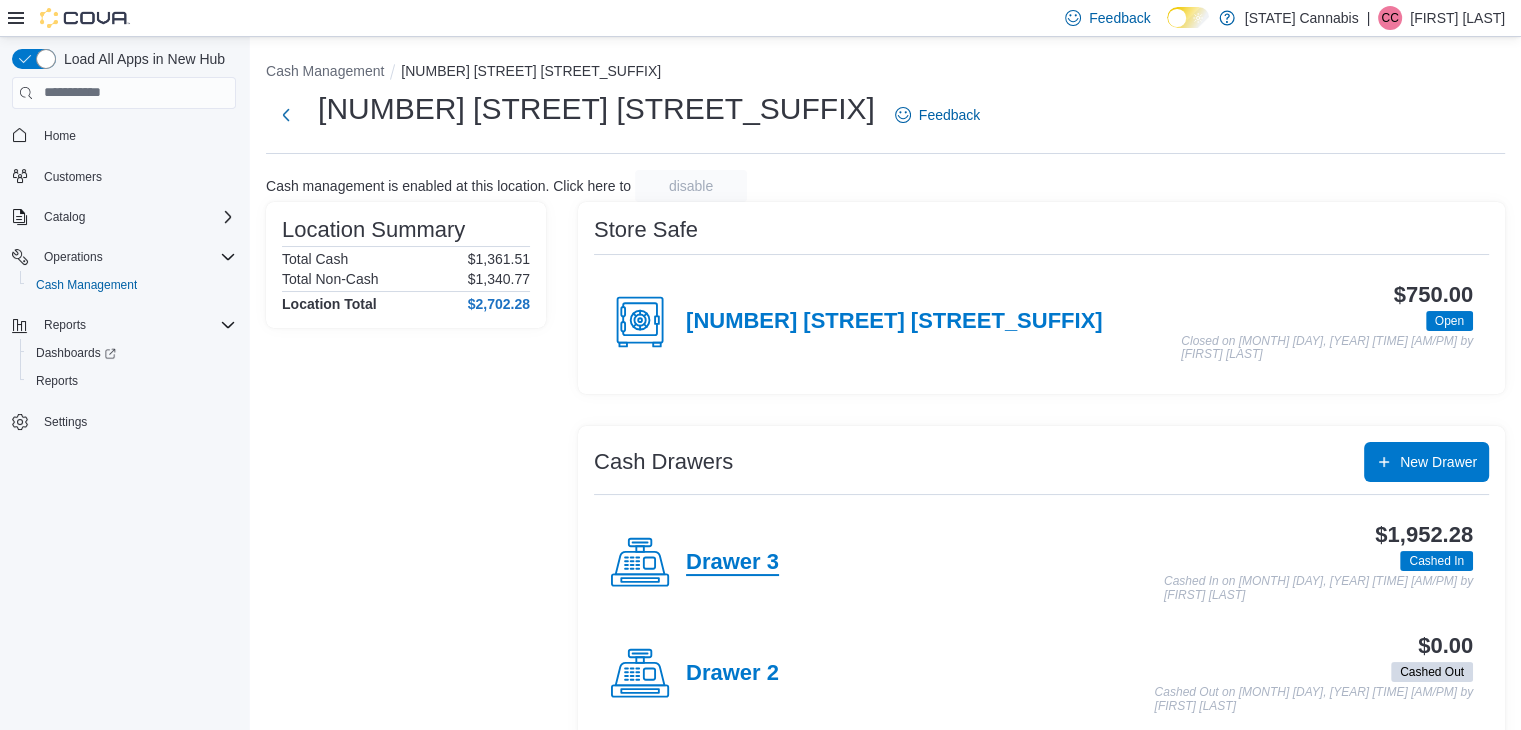 click on "Drawer 3" at bounding box center [732, 563] 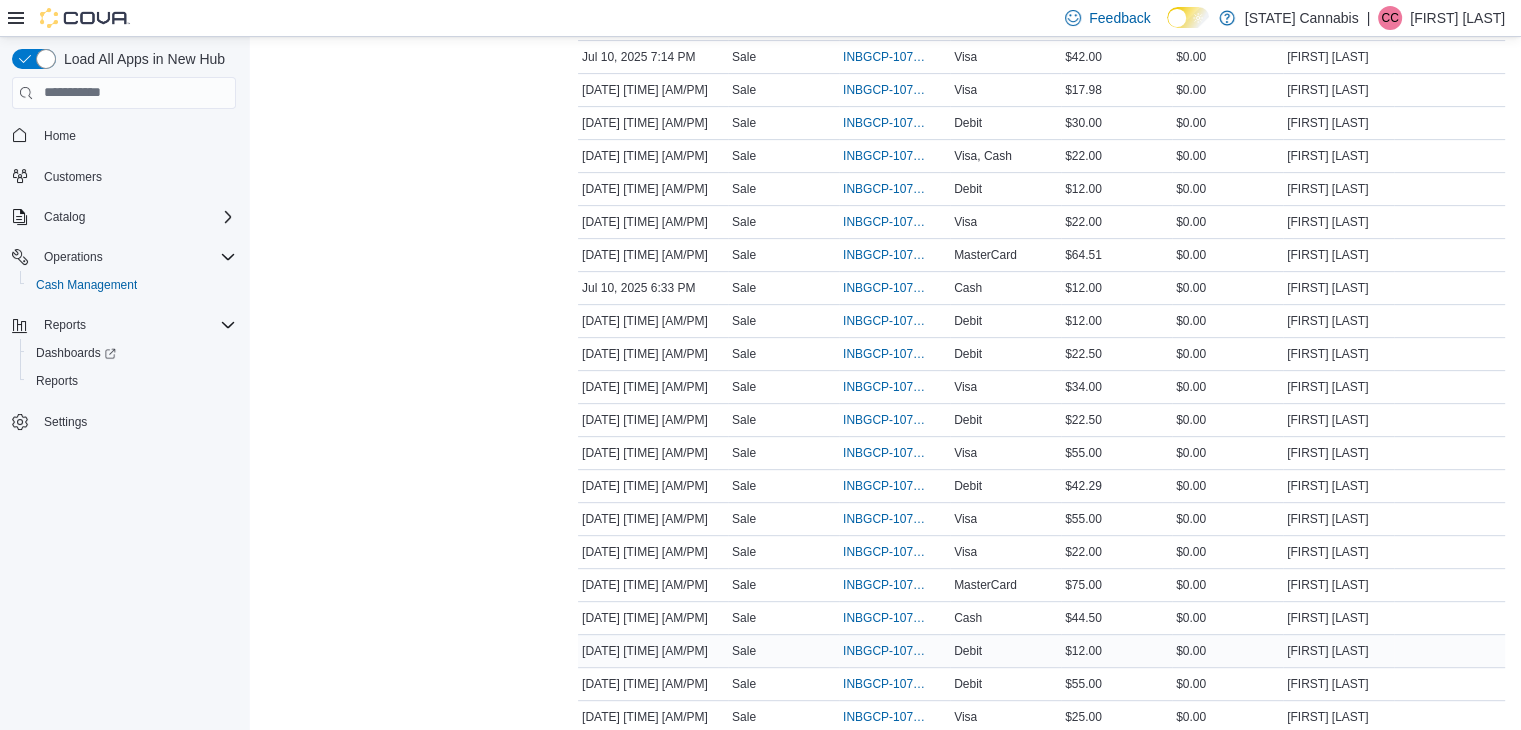 scroll, scrollTop: 721, scrollLeft: 0, axis: vertical 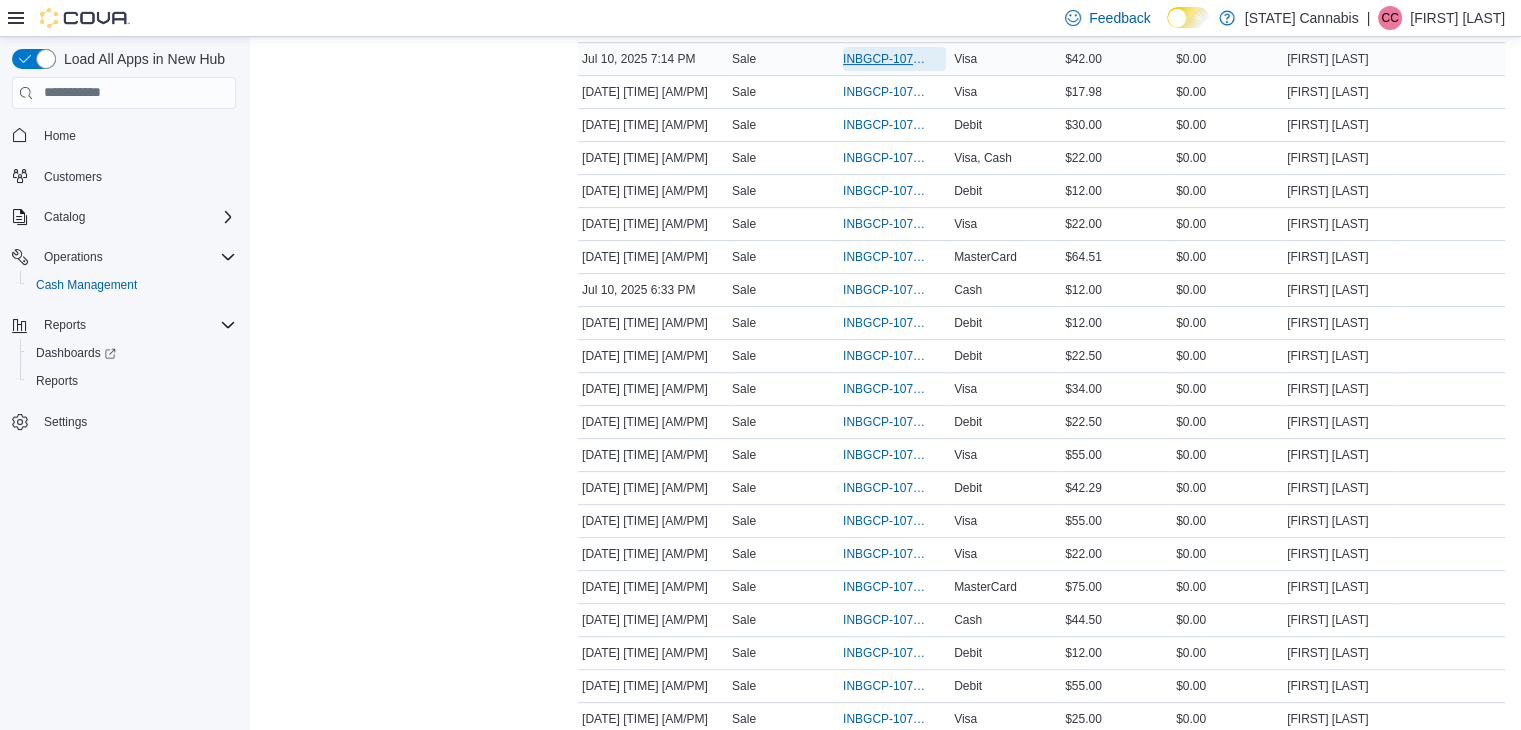 click on "INBGCP-107159" at bounding box center [884, 59] 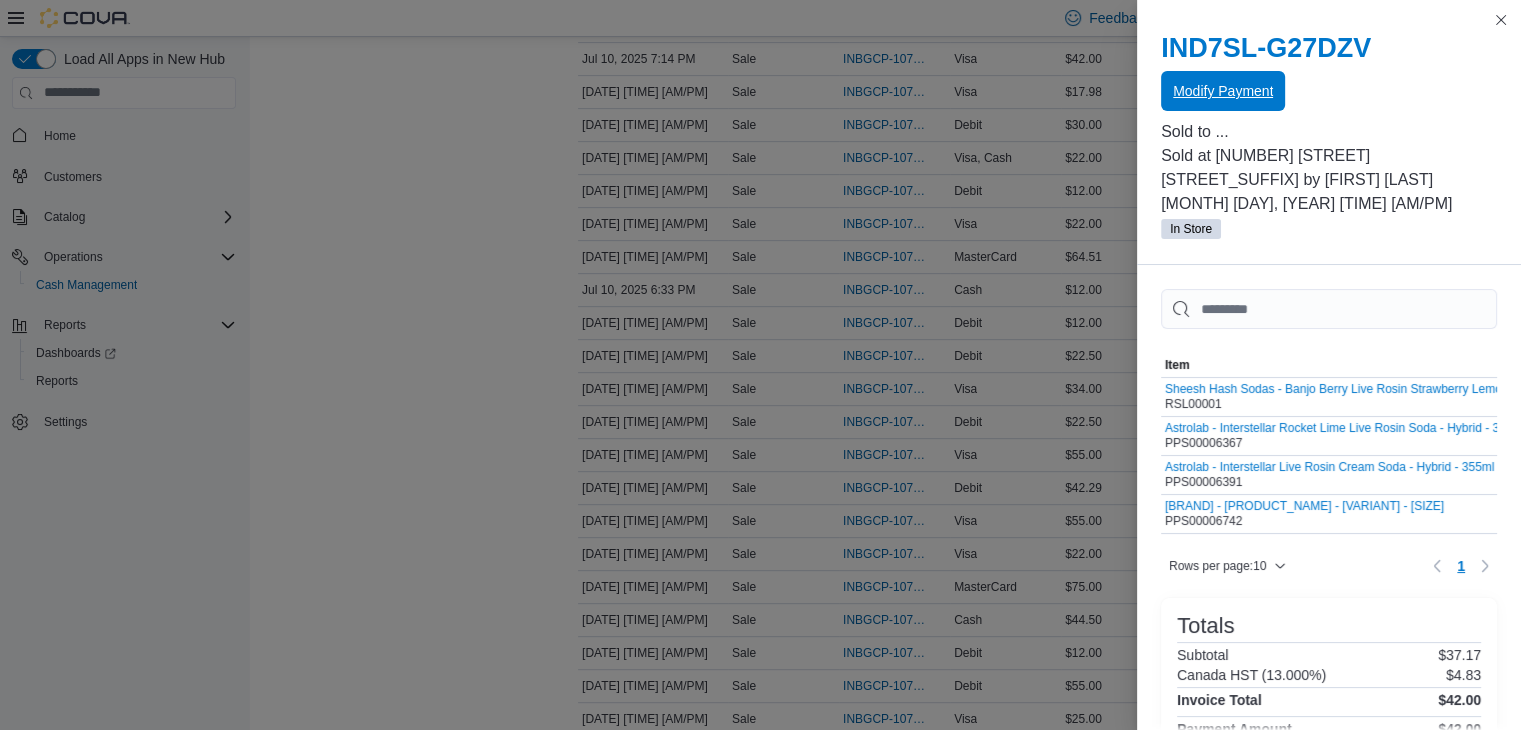 click on "Modify Payment" at bounding box center [1223, 91] 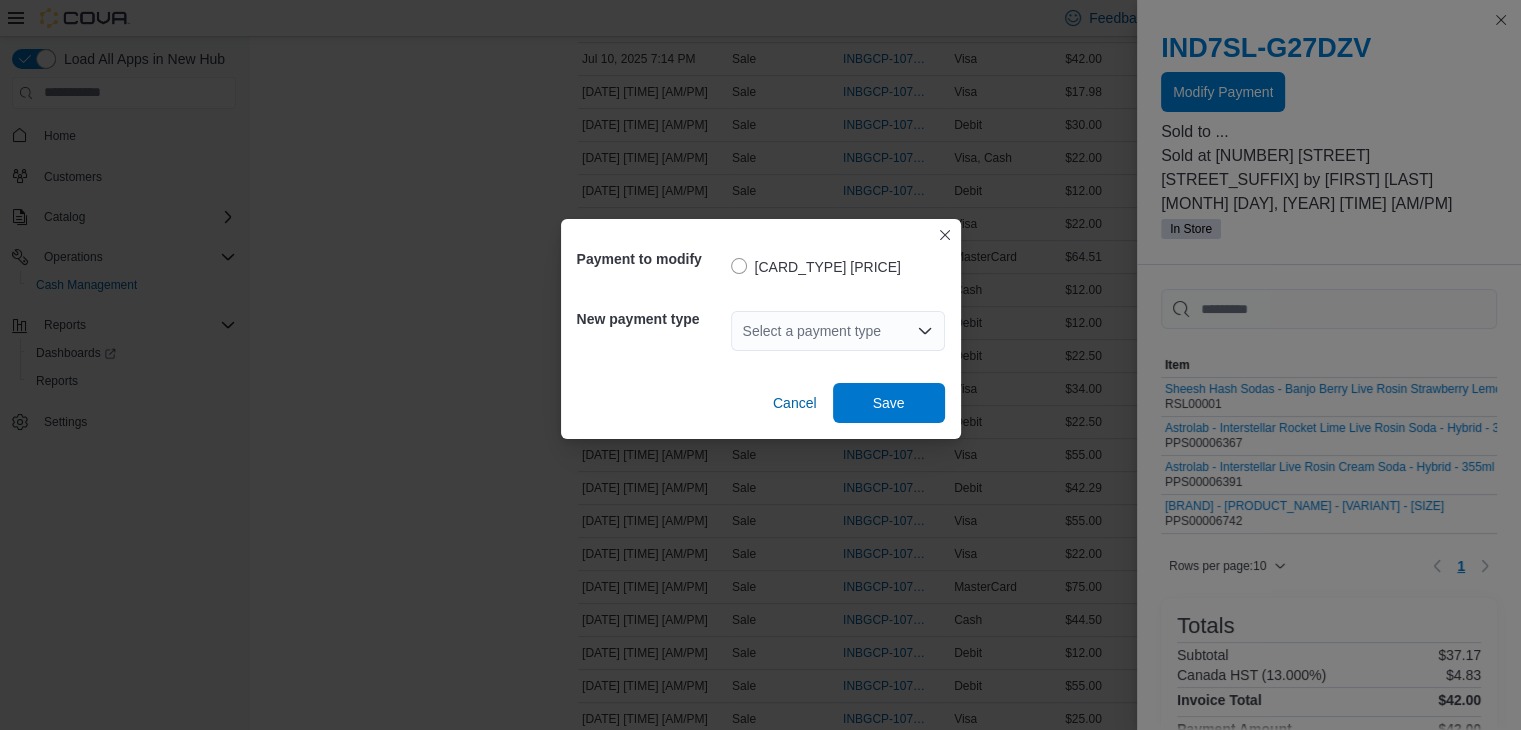 click on "Select a payment type" at bounding box center (838, 331) 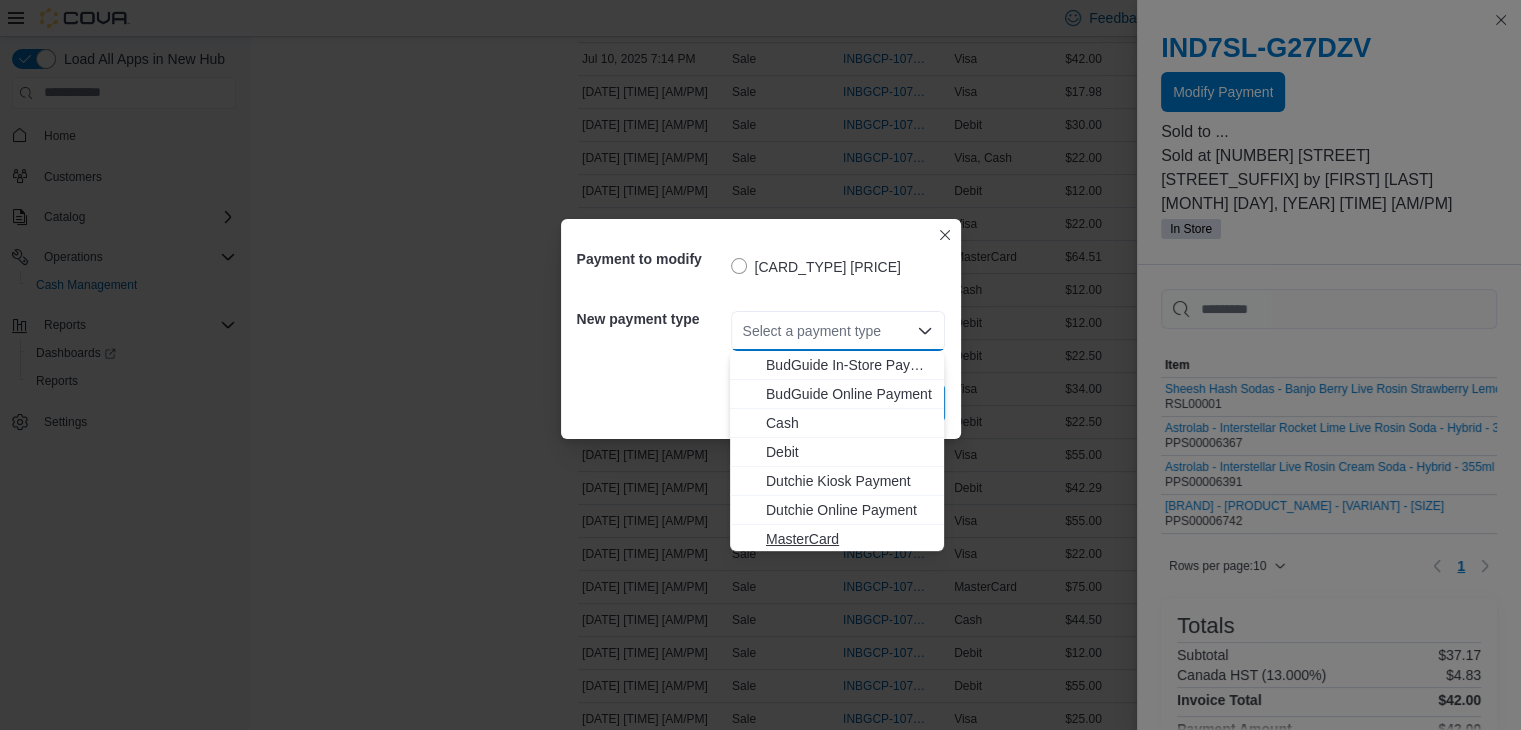 click on "MasterCard" at bounding box center (849, 539) 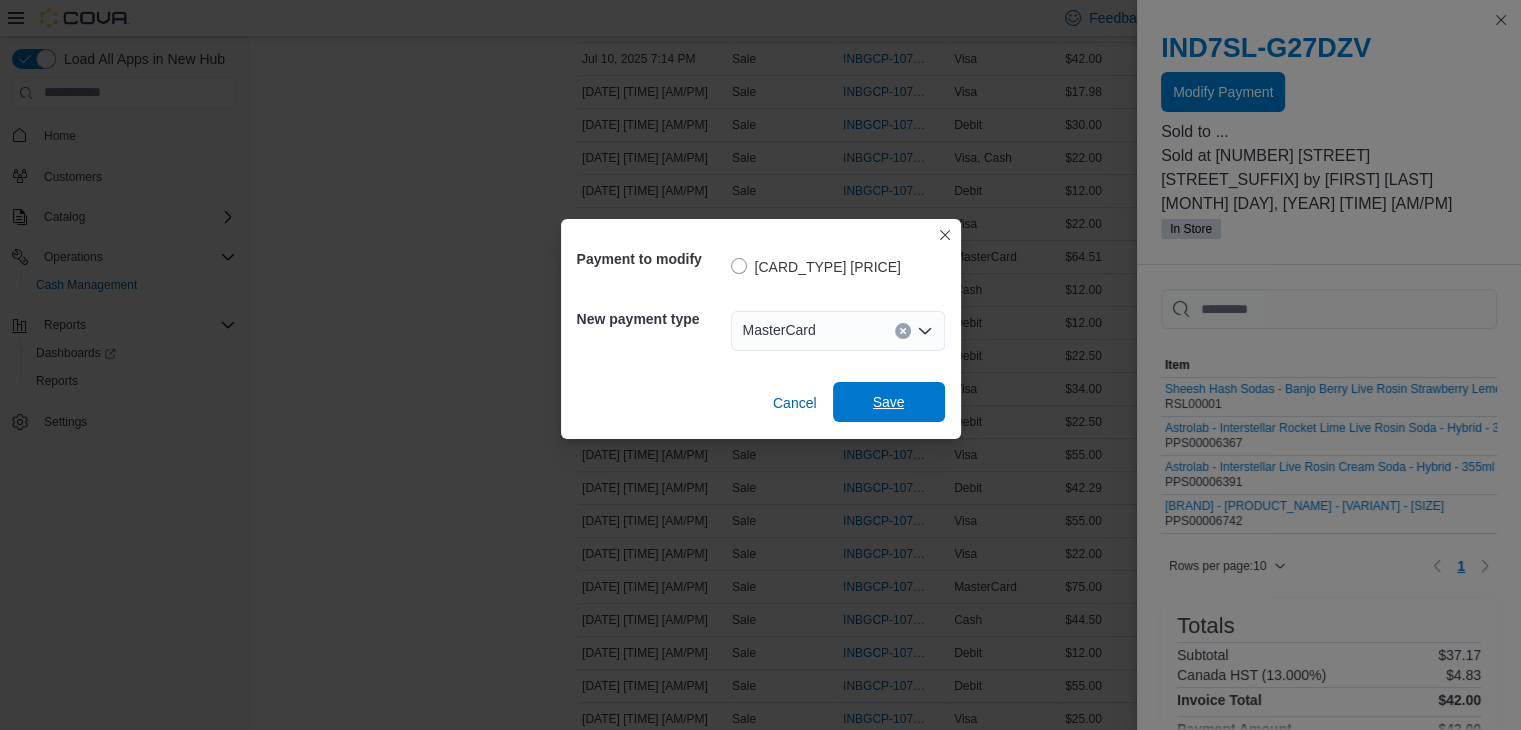 click on "Save" at bounding box center [889, 402] 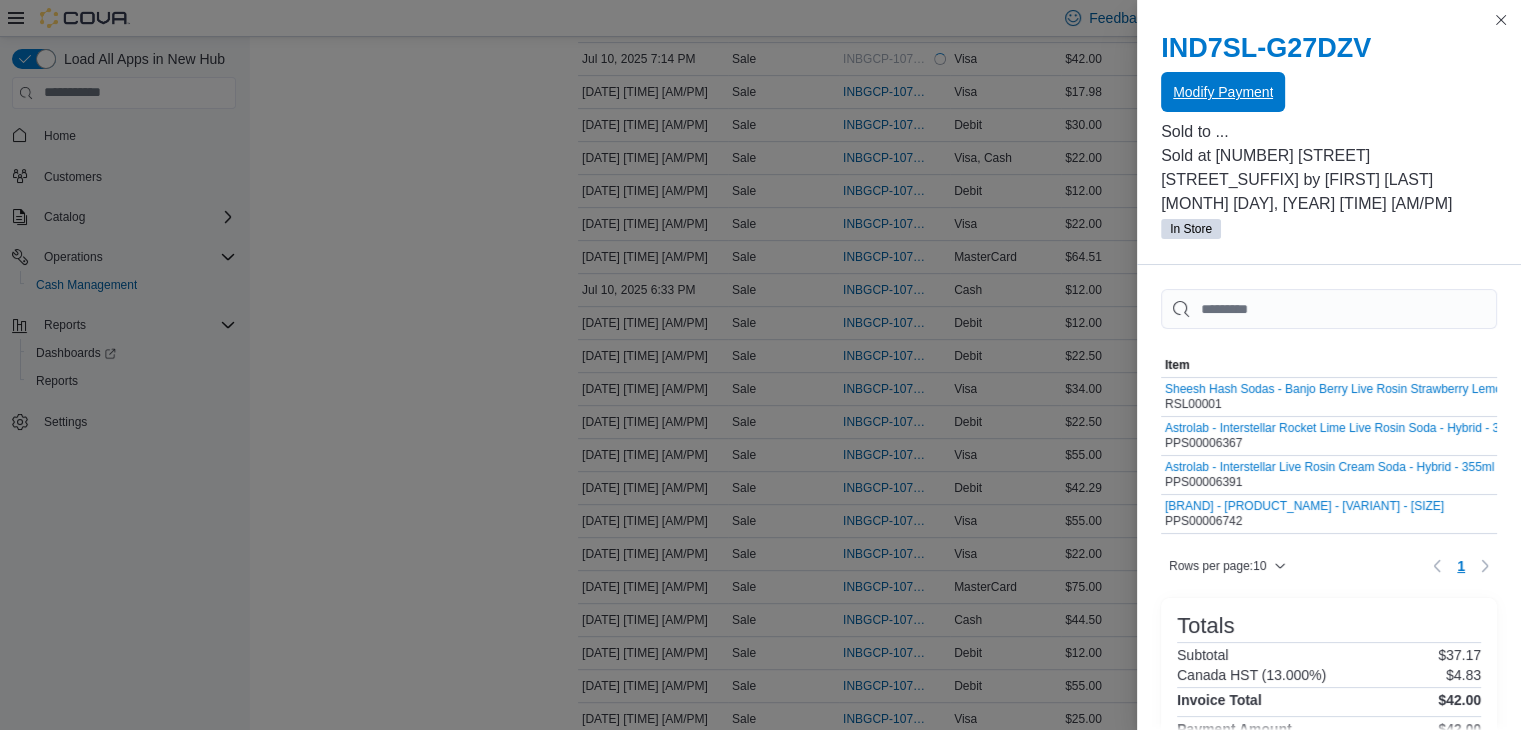 scroll, scrollTop: 0, scrollLeft: 0, axis: both 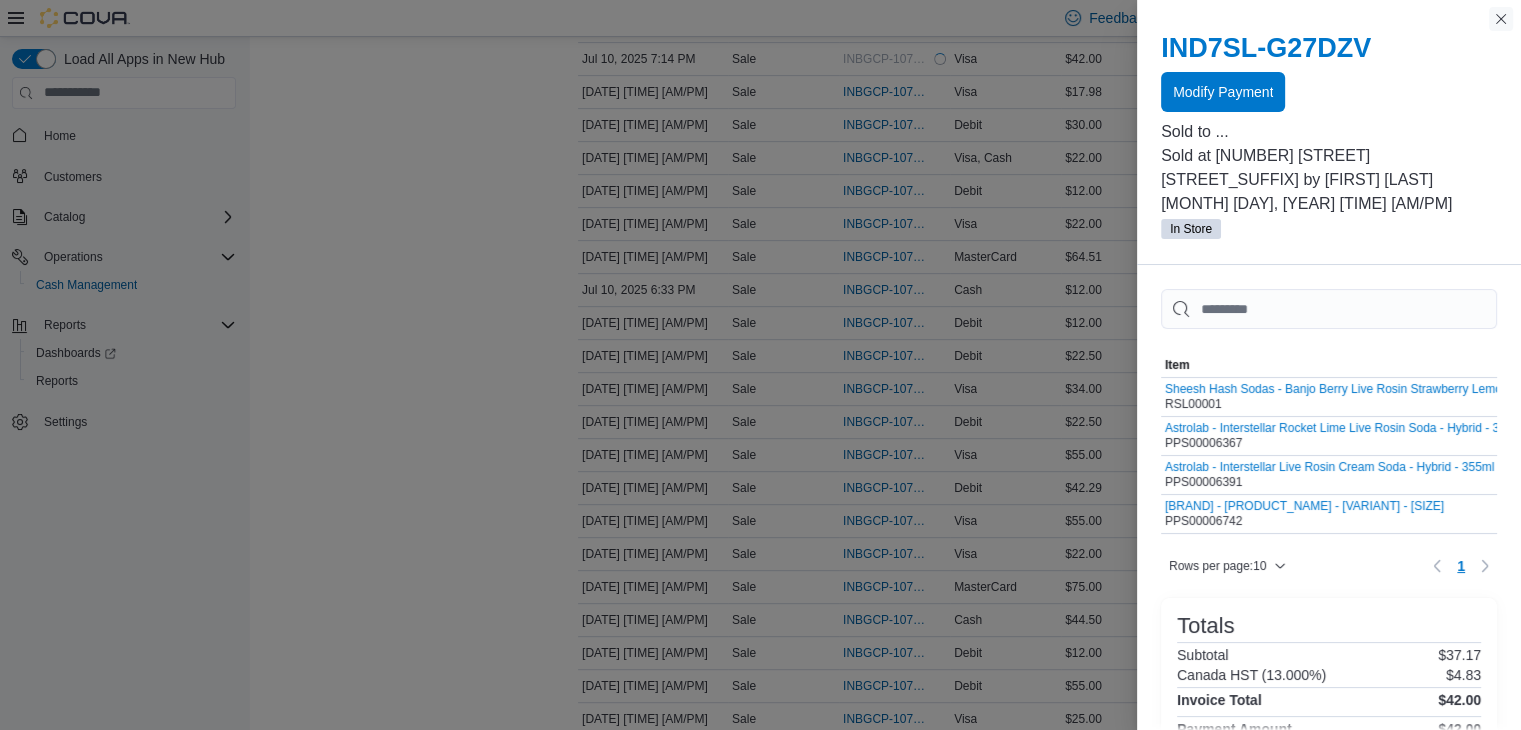click at bounding box center (1501, 19) 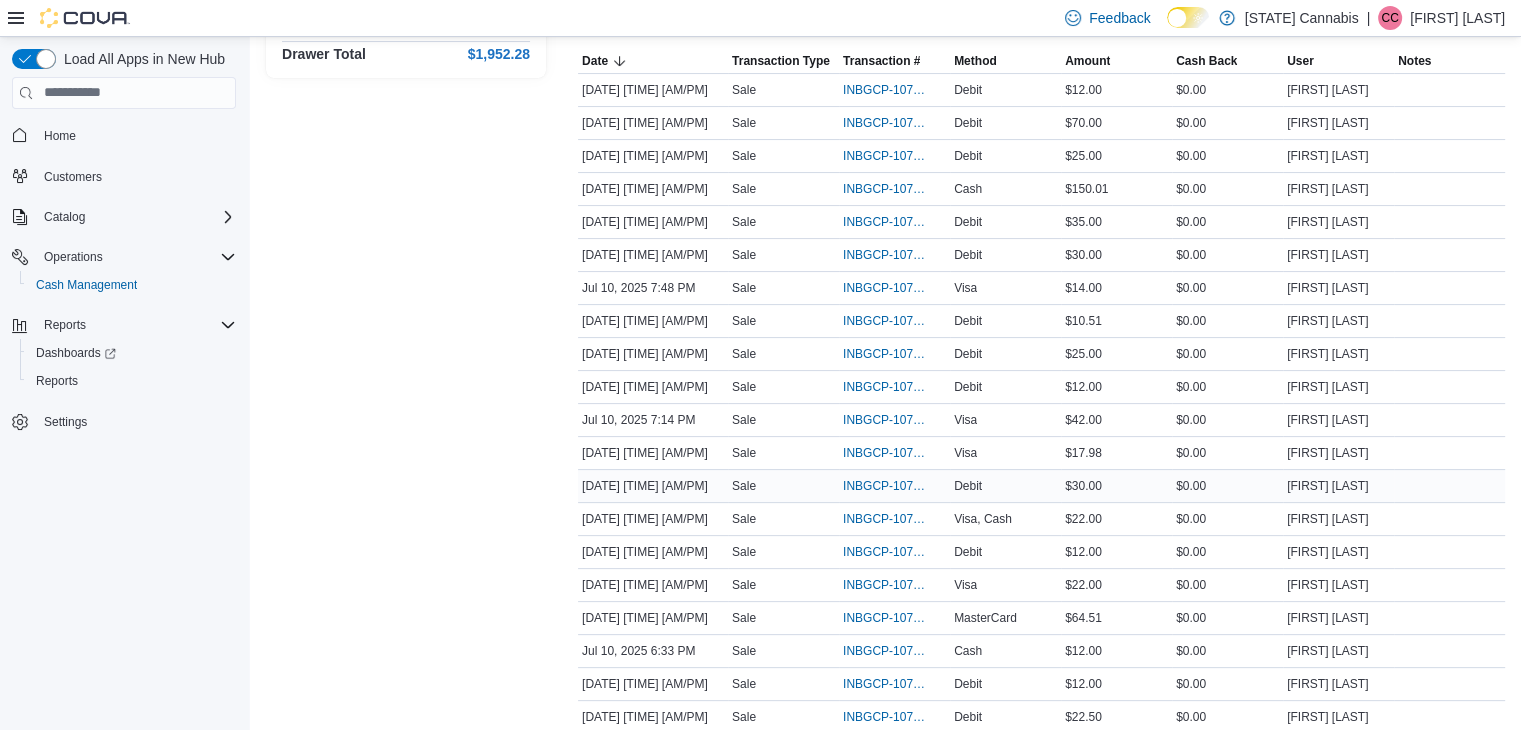 scroll, scrollTop: 359, scrollLeft: 0, axis: vertical 